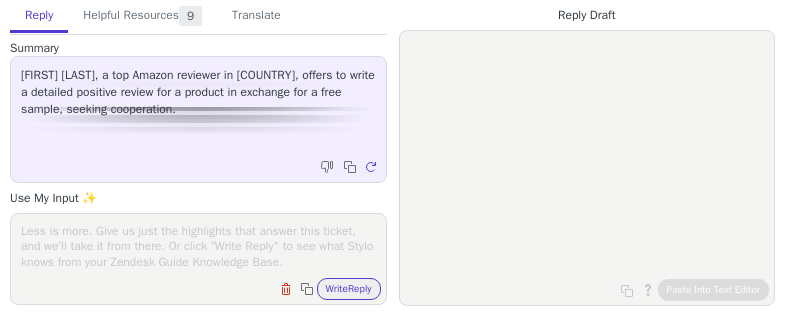 scroll, scrollTop: 0, scrollLeft: 0, axis: both 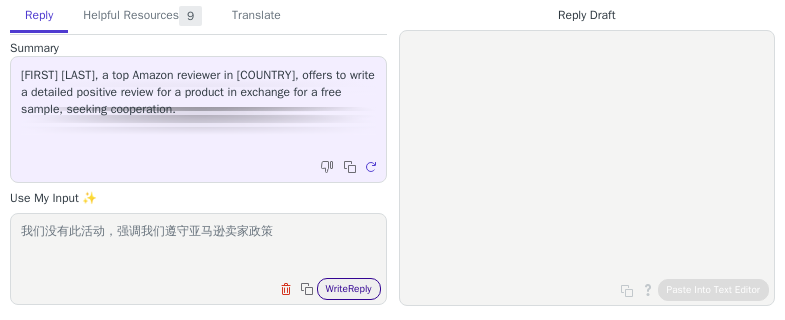 type on "我们没有此活动，强调我们遵守亚马逊卖家政策" 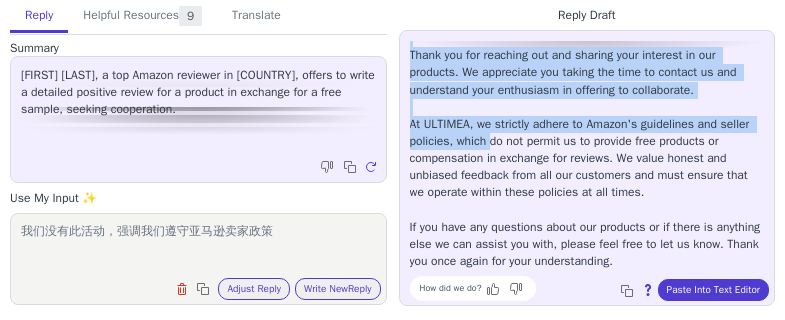 scroll, scrollTop: 62, scrollLeft: 0, axis: vertical 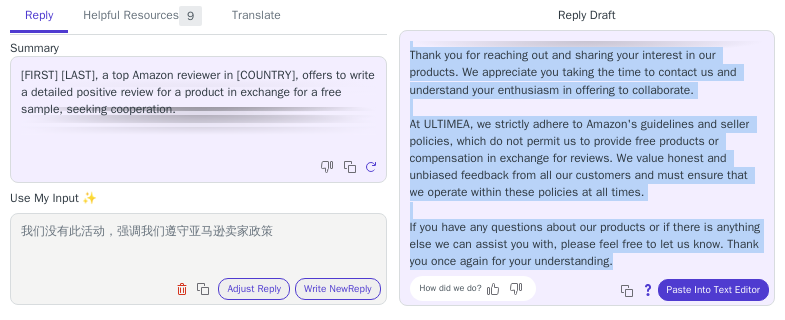 drag, startPoint x: 413, startPoint y: 49, endPoint x: 741, endPoint y: 269, distance: 394.9481 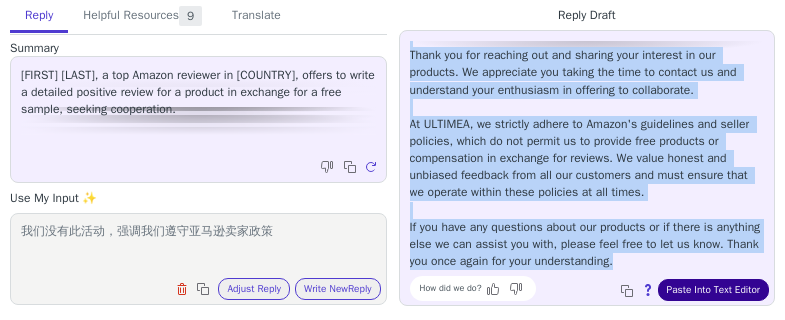 click on "Paste Into Text Editor" at bounding box center [713, 290] 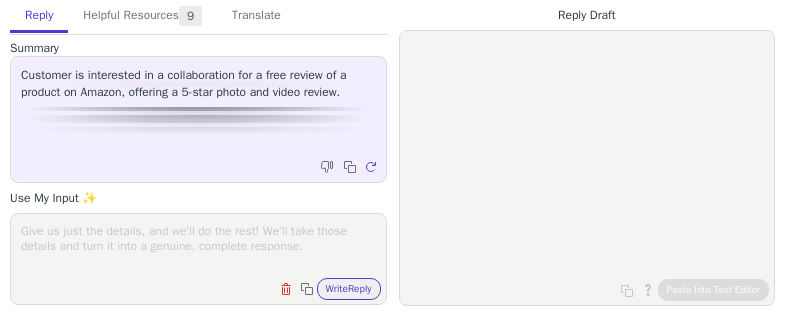 scroll, scrollTop: 0, scrollLeft: 0, axis: both 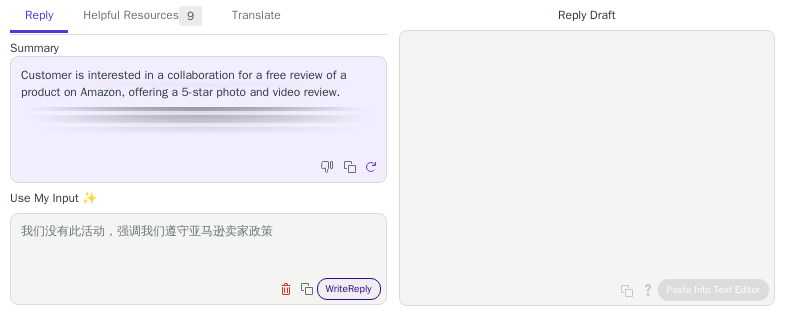 type on "我们没有此活动，强调我们遵守亚马逊卖家政策" 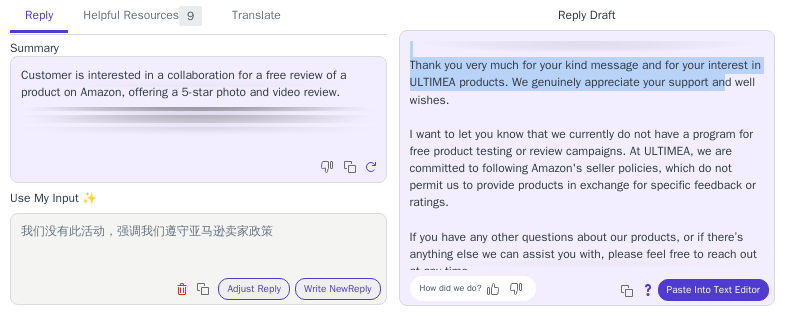 scroll, scrollTop: 28, scrollLeft: 0, axis: vertical 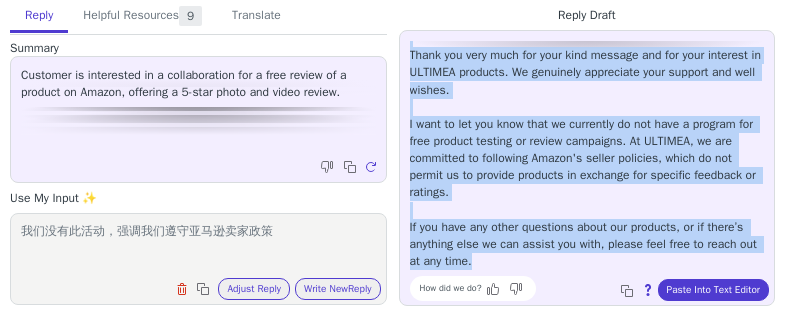 drag, startPoint x: 410, startPoint y: 50, endPoint x: 576, endPoint y: 262, distance: 269.25824 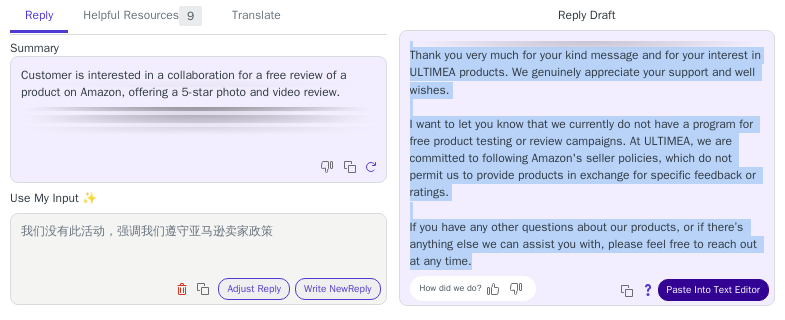 click on "Paste Into Text Editor" at bounding box center (713, 290) 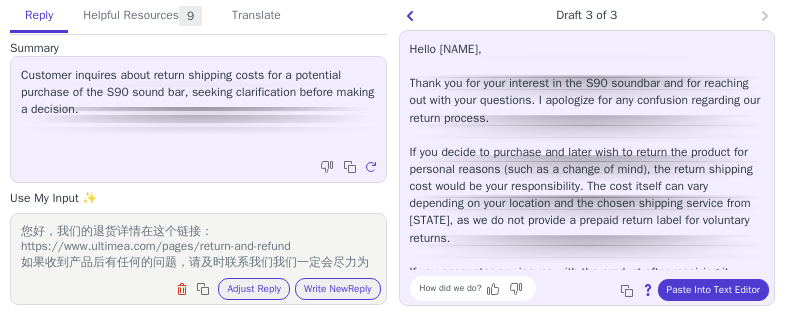scroll, scrollTop: 0, scrollLeft: 0, axis: both 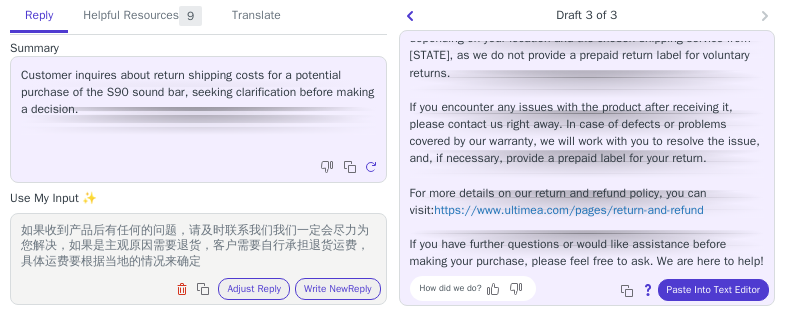 drag, startPoint x: 223, startPoint y: 259, endPoint x: 49, endPoint y: 262, distance: 174.02586 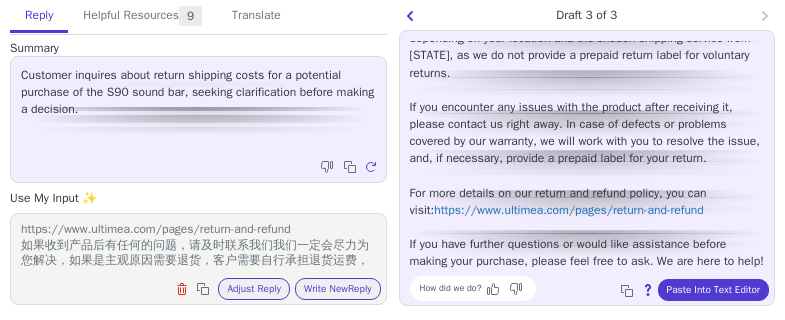 scroll, scrollTop: 0, scrollLeft: 0, axis: both 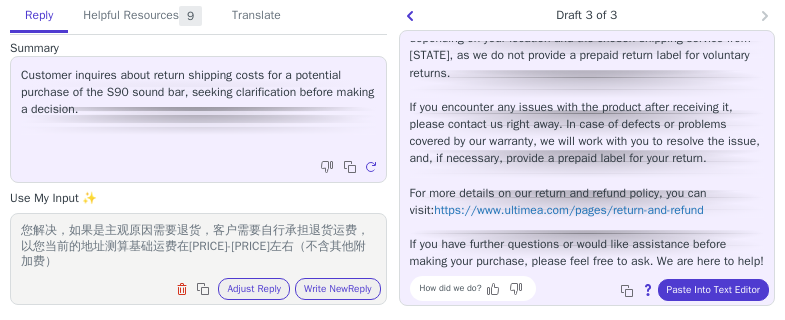 click on "您好，我们的退货详情在这个链接：https://www.ultimea.com/pages/return-and-refund
如果收到产品后有任何的问题，请及时联系我们我们一定会尽力为您解决，如果是主观原因需要退货，客户需要自行承担退货运费，以您当前的地址测算基础运费在[PRICE]-[PRICE]左右（不含其他附加费）" at bounding box center (198, 246) 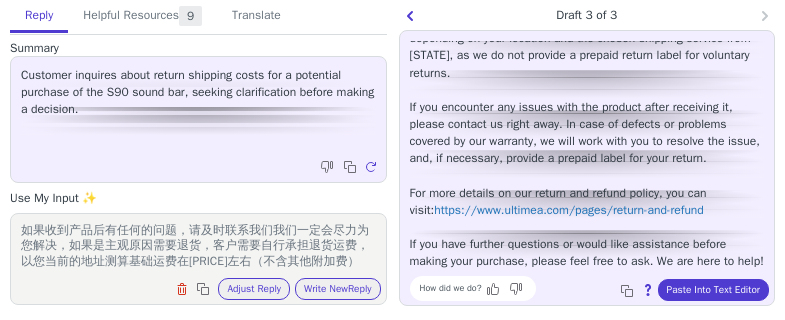 click on "您好，我们的退货详情在这个链接：https://www.ultimea.com/pages/return-and-refund
如果收到产品后有任何的问题，请及时联系我们我们一定会尽力为您解决，如果是主观原因需要退货，客户需要自行承担退货运费，以您当前的地址测算基础运费在[PRICE]左右（不含其他附加费）" at bounding box center [198, 246] 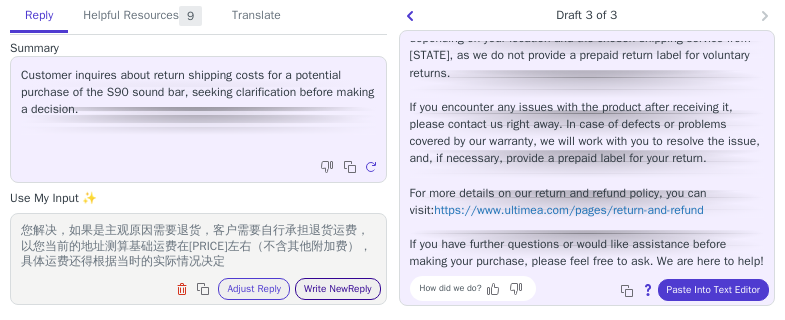 type on "您好，我们的退货详情在这个链接：https://www.ultimea.com/pages/return-and-refund
如果收到产品后有任何的问题，请及时联系我们我们一定会尽力为您解决，如果是主观原因需要退货，客户需要自行承担退货运费，以您当前的地址测算基础运费在[PRICE]左右（不含其他附加费），具体运费还得根据当时的实际情况决定" 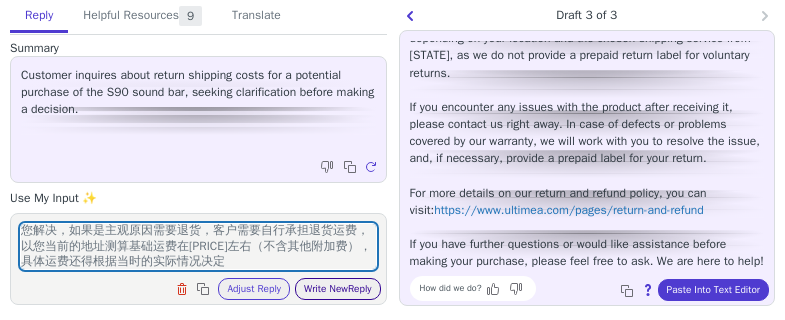 click on "Write New  Reply" at bounding box center (338, 289) 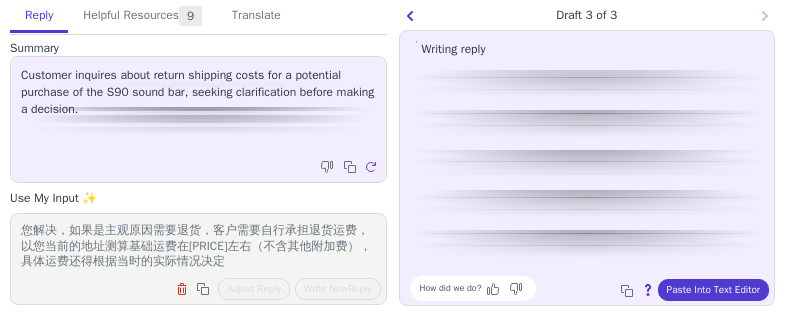 scroll, scrollTop: 0, scrollLeft: 0, axis: both 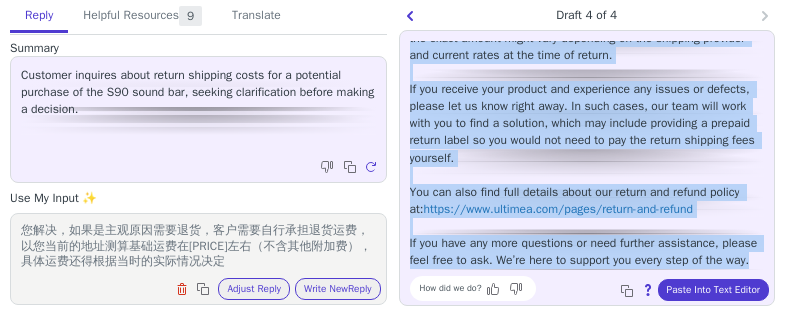 drag, startPoint x: 411, startPoint y: 50, endPoint x: 521, endPoint y: 192, distance: 179.62183 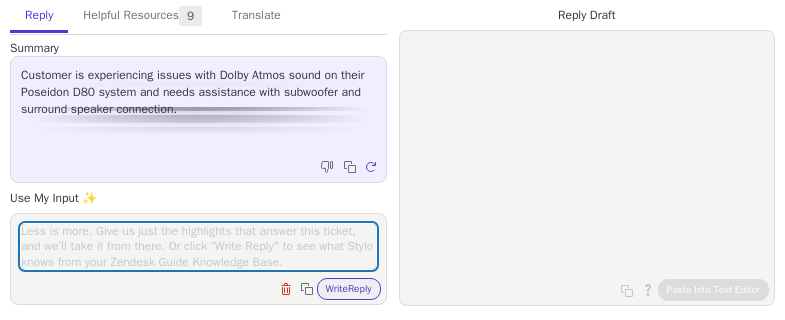 scroll, scrollTop: 0, scrollLeft: 0, axis: both 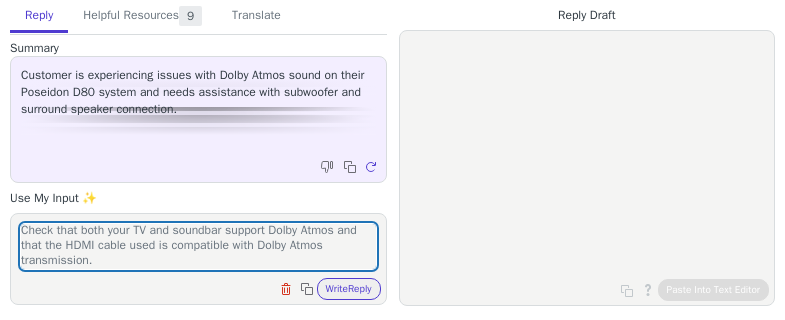 click on "To ensure the soundbar correctly displays and plays Dolby Atmos content, follow these steps:
Check Netflix Audio Settings:
Navigate to the specific content page on Netflix.
Go to Audio & Subtitles.
Set the audio to English [Original] (Atmos). This setting often provides better audio quality and ensures the video plays in Dolby Atmos format.
Alternative Audio Setting Method:
Enter the video playback page on Netflix.
Click "Other" at the bottom of the page.
Set the audio to English [Original] (Atmos).
Verify Connections:
Ensure that your soundbar is connected via HDMI eARC to the TV.
Check that both your TV and soundbar support Dolby Atmos and that the HDMI cable used is compatible with Dolby Atmos transmission." at bounding box center (198, 246) 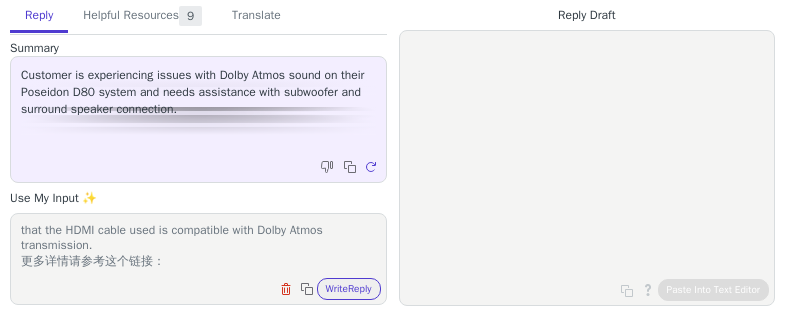 click on "To ensure the soundbar correctly displays and plays Dolby Atmos content, follow these steps:
Check Netflix Audio Settings:
Navigate to the specific content page on Netflix.
Go to Audio & Subtitles.
Set the audio to English [Original] (Atmos). This setting often provides better audio quality and ensures the video plays in Dolby Atmos format.
Alternative Audio Setting Method:
Enter the video playback page on Netflix.
Click "Other" at the bottom of the page.
Set the audio to English [Original] (Atmos).
Verify Connections:
Ensure that your soundbar is connected via HDMI eARC to the TV.
Check that both your TV and soundbar support Dolby Atmos and that the HDMI cable used is compatible with Dolby Atmos transmission.
更多详情请参考这个链接：" at bounding box center [198, 246] 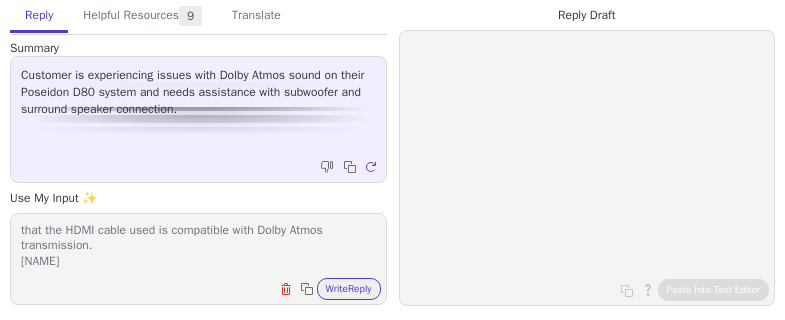 scroll, scrollTop: 356, scrollLeft: 0, axis: vertical 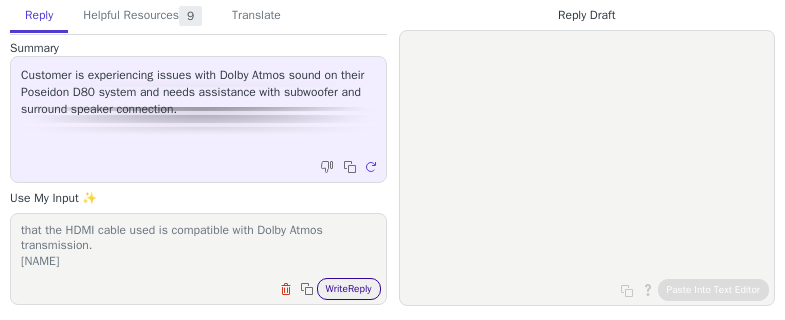 type on "To ensure the soundbar correctly displays and plays Dolby Atmos content, follow these steps:
Check Netflix Audio Settings:
Navigate to the specific content page on Netflix.
Go to Audio & Subtitles.
Set the audio to English [Original] (Atmos). This setting often provides better audio quality and ensures the video plays in Dolby Atmos format.
Alternative Audio Setting Method:
Enter the video playback page on Netflix.
Click "Other" at the bottom of the page.
Set the audio to English [Original] (Atmos).
Verify Connections:
Ensure that your soundbar is connected via HDMI eARC to the TV.
Check that both your TV and soundbar support Dolby Atmos and that the HDMI cable used is compatible with Dolby Atmos transmission.
[NAME]" 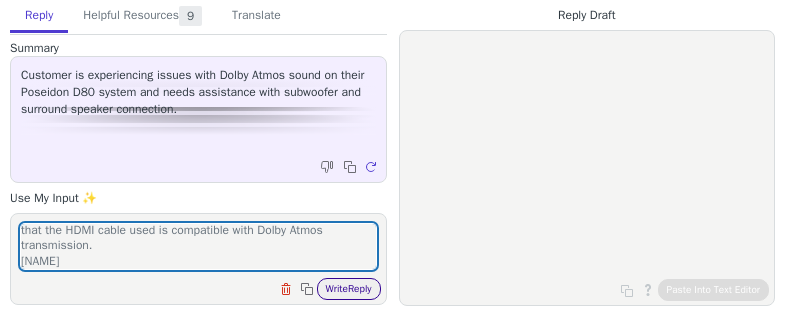 click on "Write  Reply" at bounding box center (349, 289) 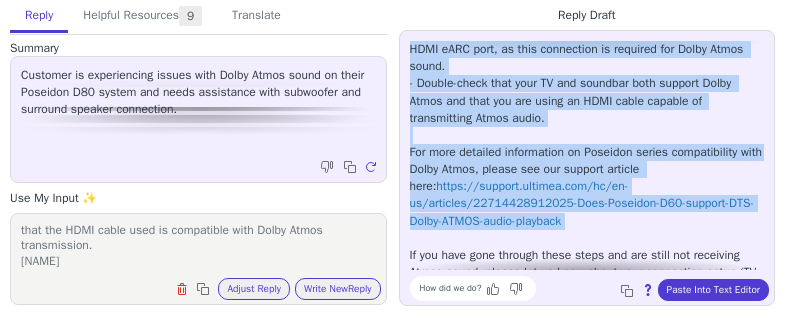 scroll, scrollTop: 491, scrollLeft: 0, axis: vertical 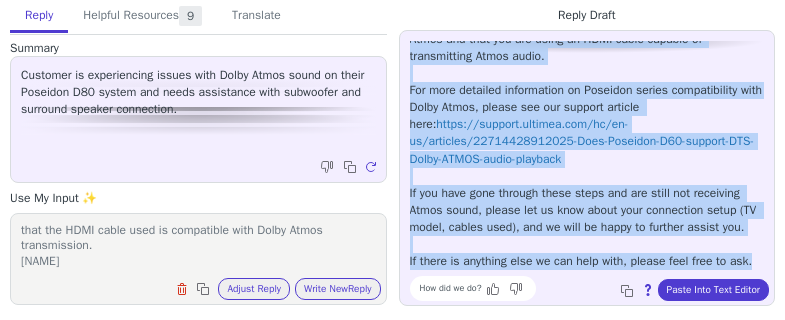 drag, startPoint x: 411, startPoint y: 49, endPoint x: 500, endPoint y: 253, distance: 222.56909 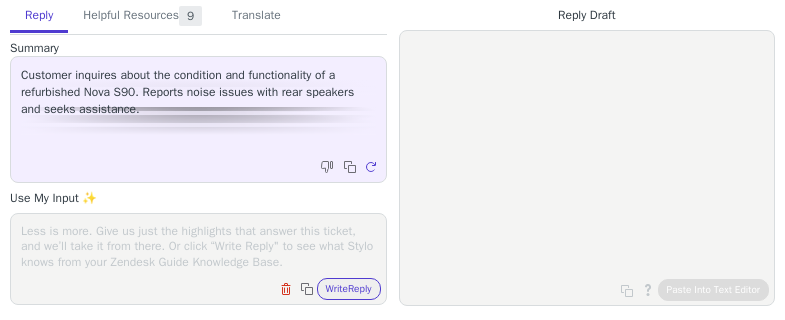 scroll, scrollTop: 0, scrollLeft: 0, axis: both 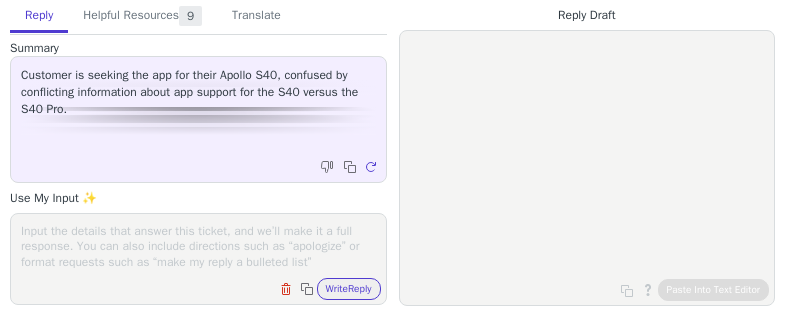 click at bounding box center [198, 246] 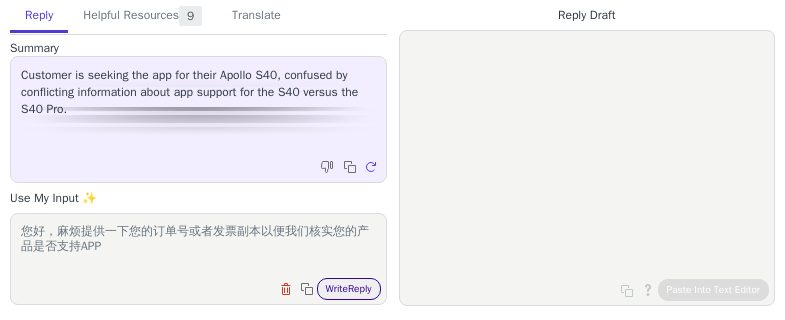 type on "您好，麻烦提供一下您的订单号或者发票副本以便我们核实您的产品是否支持APP" 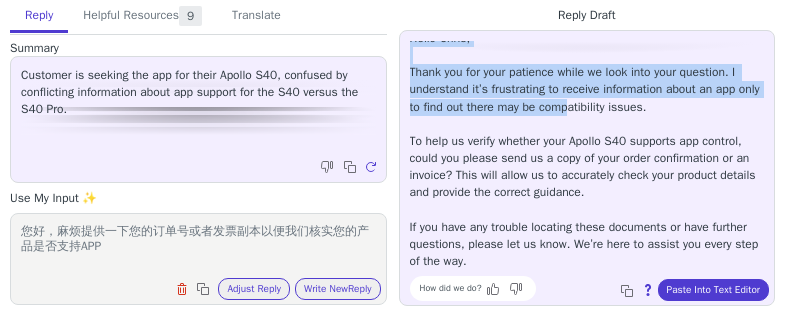 scroll, scrollTop: 45, scrollLeft: 0, axis: vertical 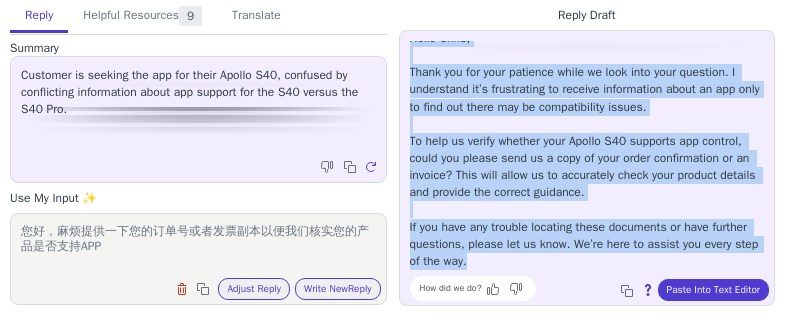 drag, startPoint x: 413, startPoint y: 46, endPoint x: 574, endPoint y: 267, distance: 273.42642 